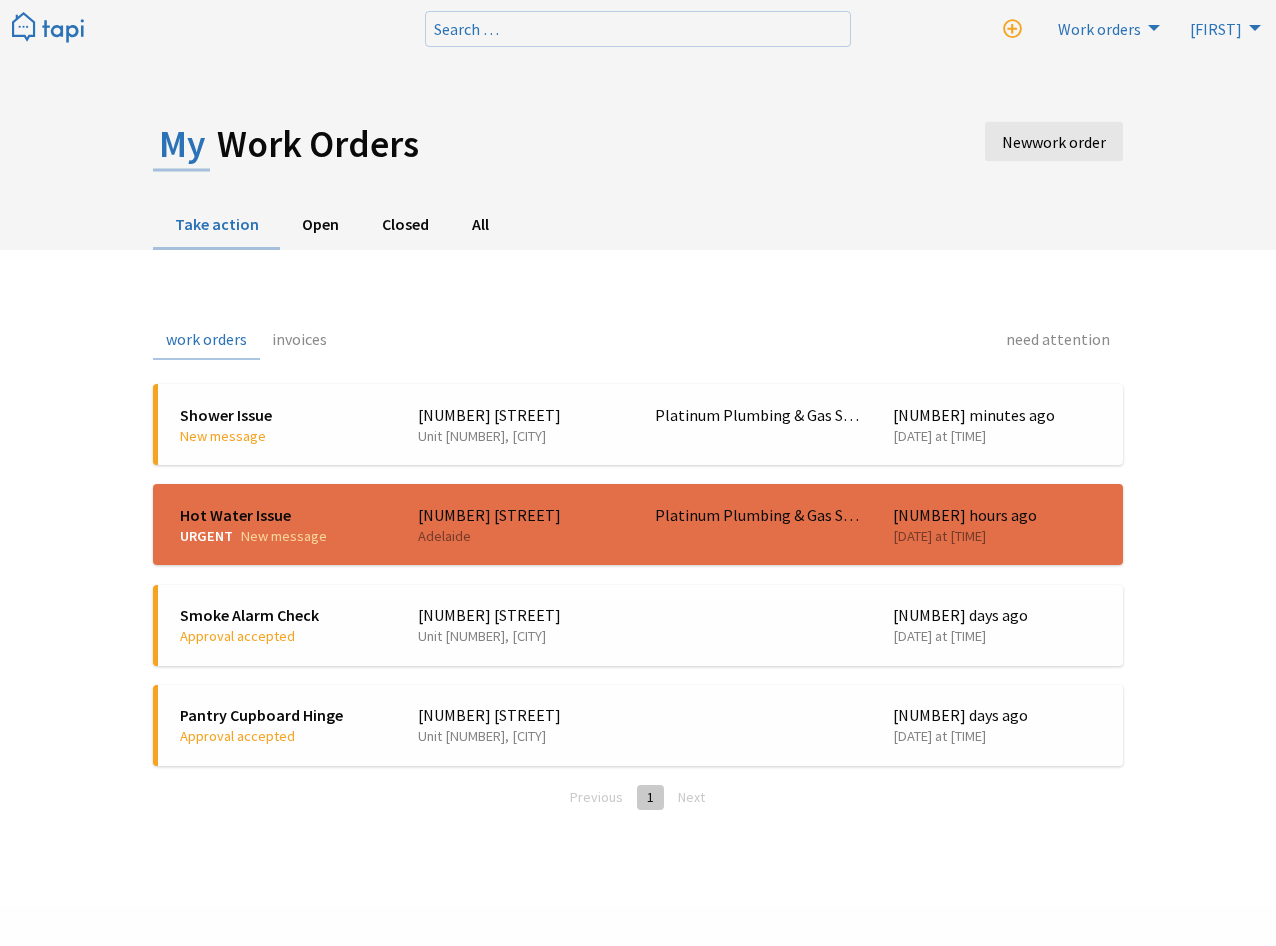 scroll, scrollTop: 0, scrollLeft: 0, axis: both 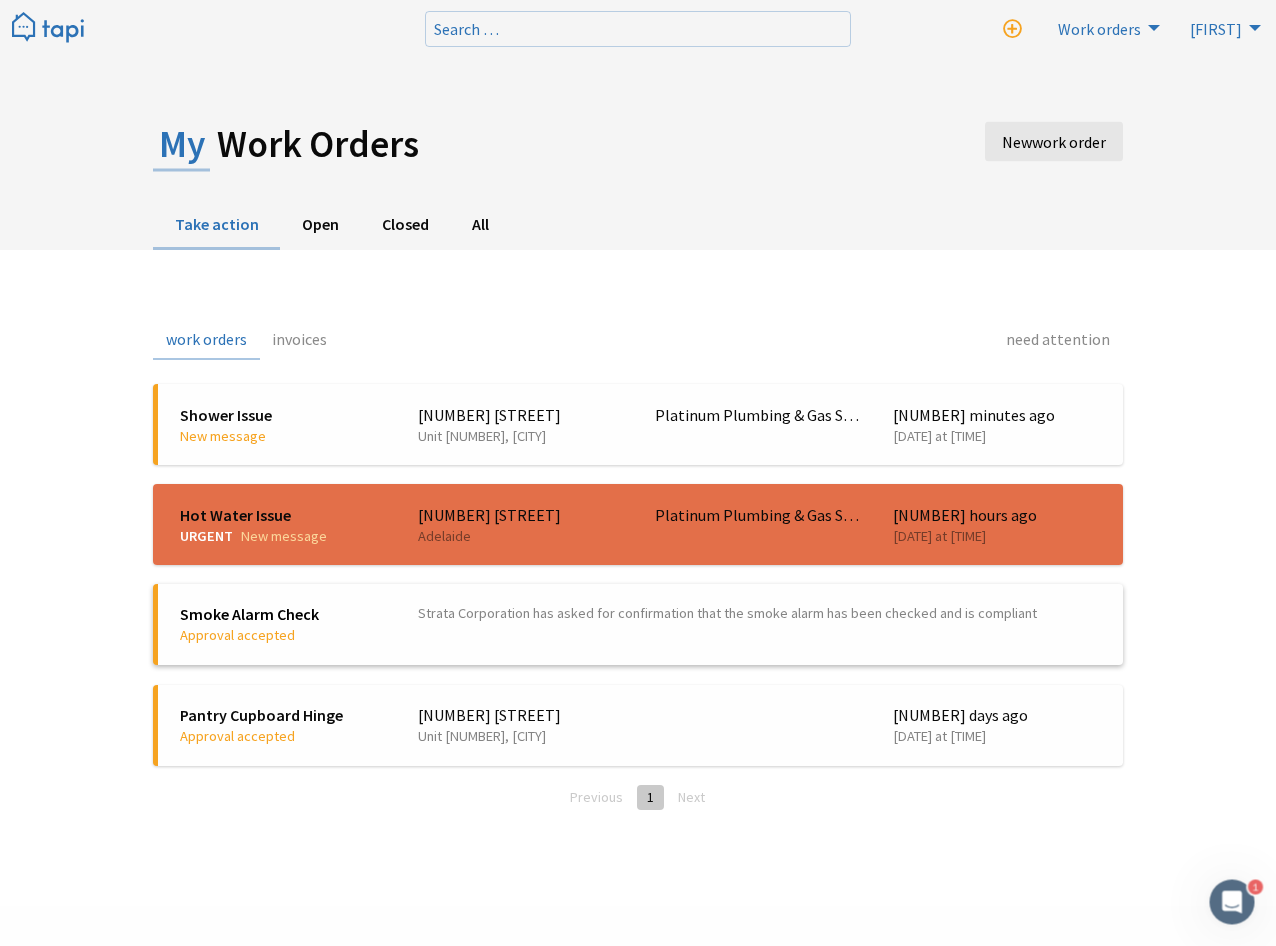 click on "Smoke Alarm Check" at bounding box center (284, 614) 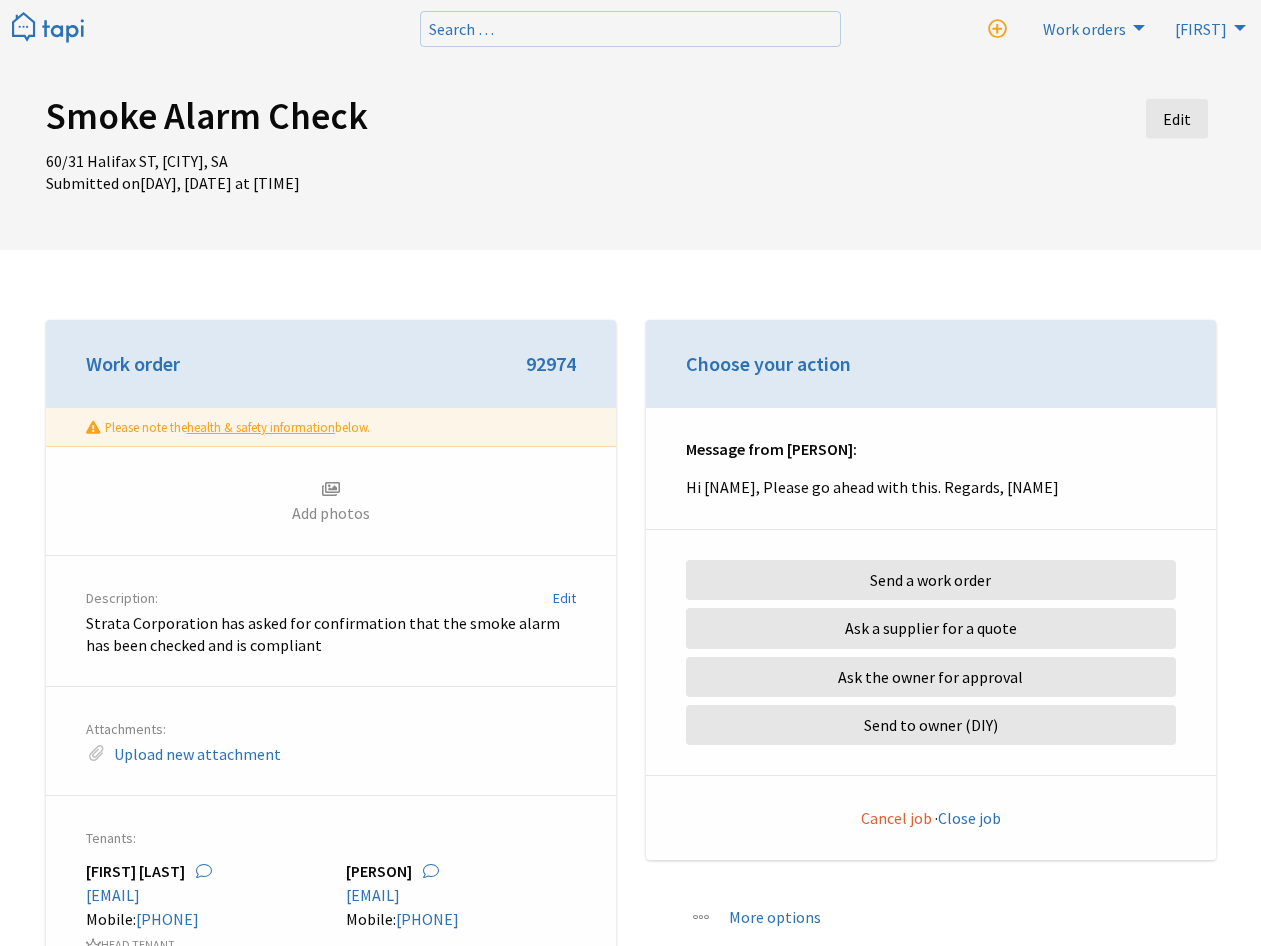 scroll, scrollTop: 0, scrollLeft: 0, axis: both 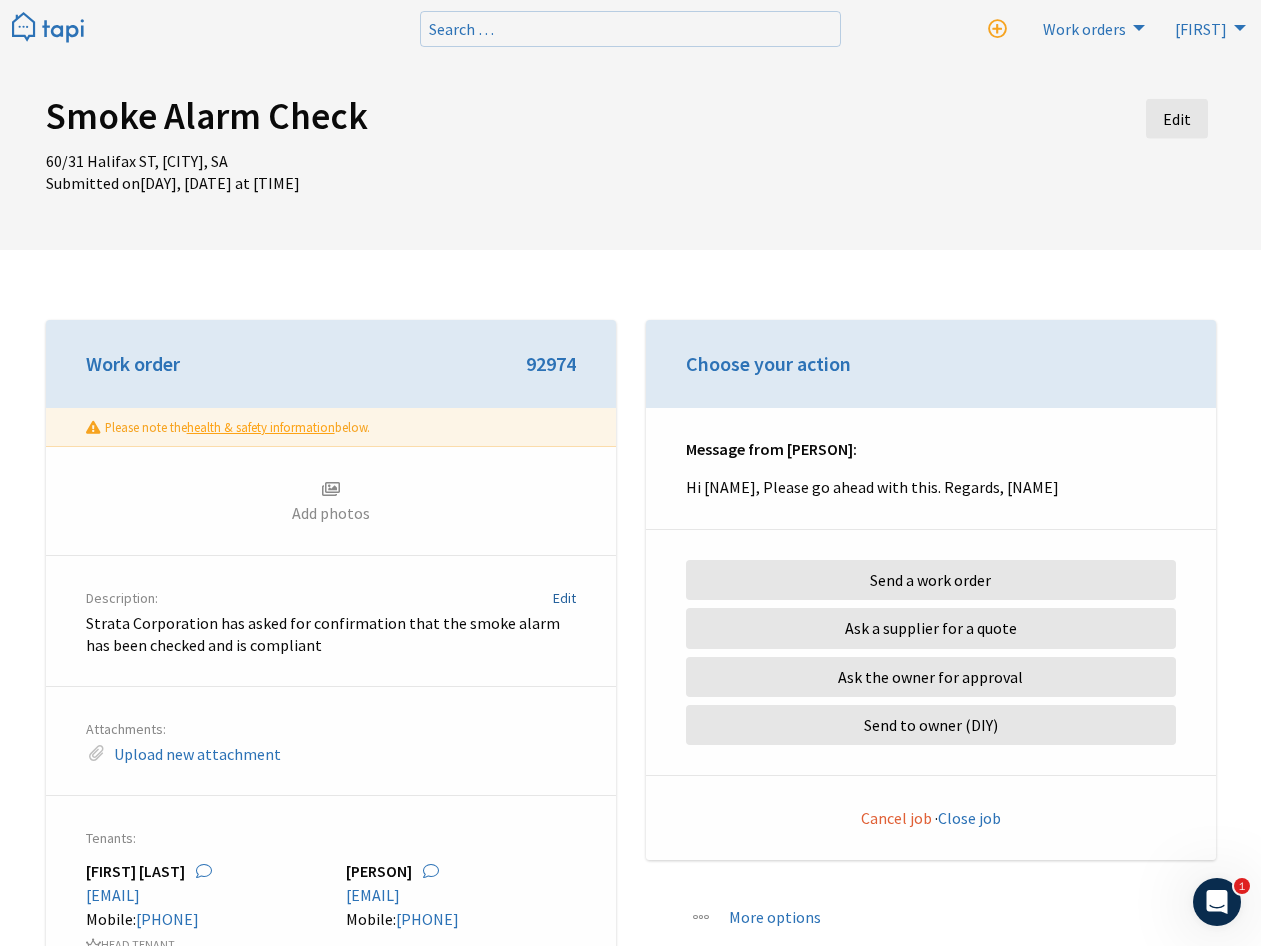 click on "Edit" at bounding box center (564, 598) 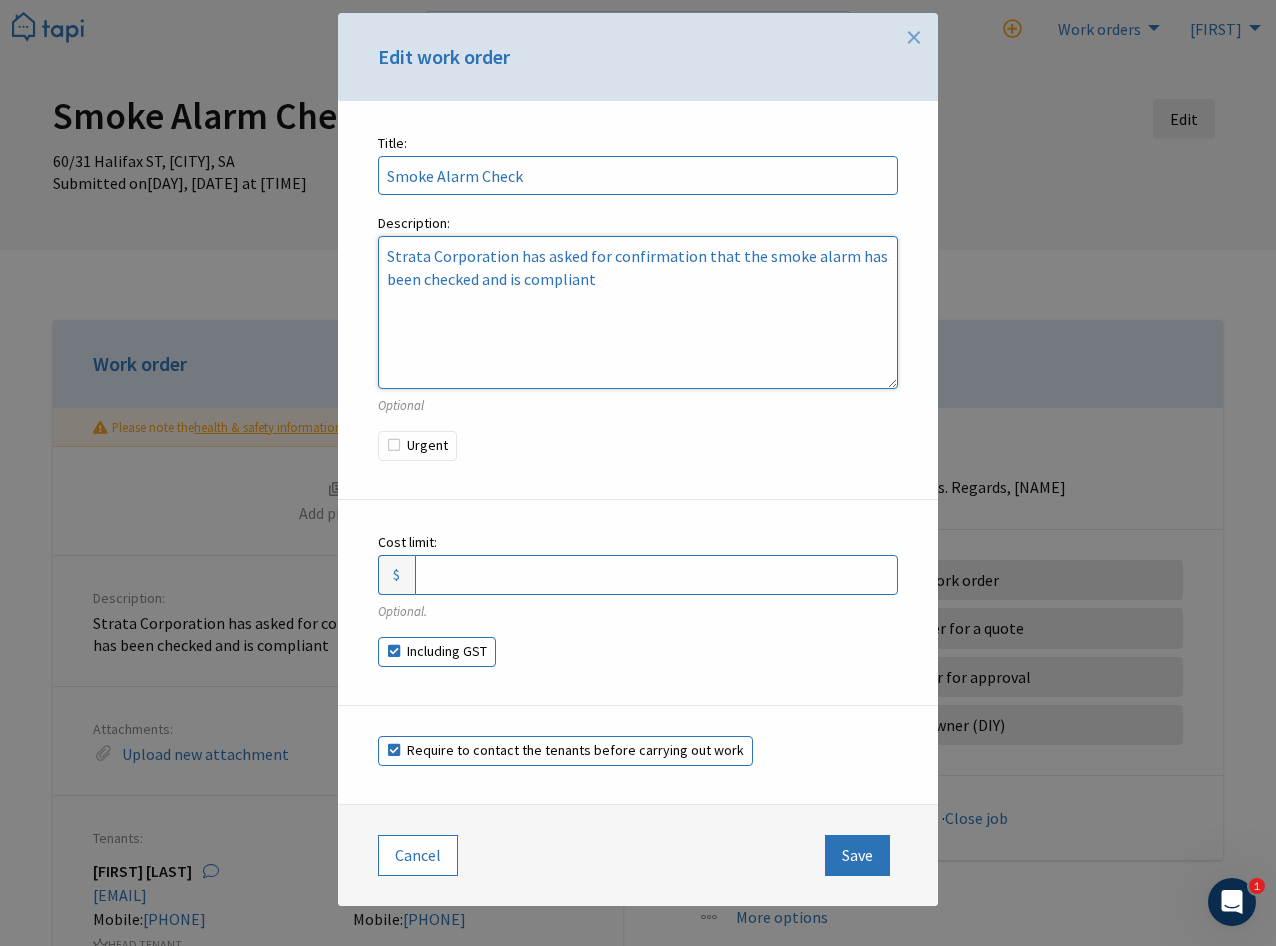 click on "Strata Corporation has asked for confirmation that the smoke alarm has been checked and is compliant" at bounding box center [638, 312] 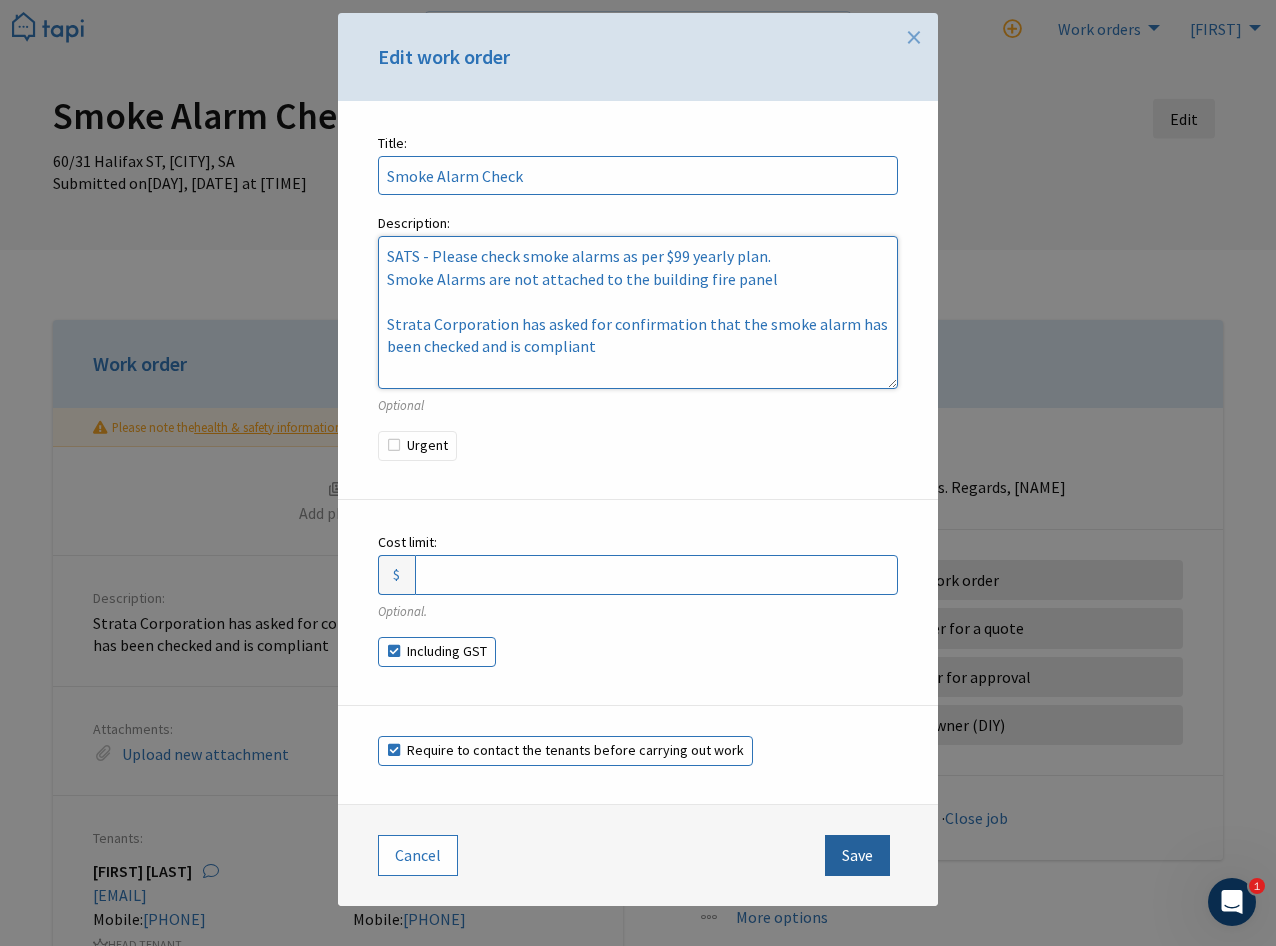type on "SATS - Please check smoke alarms as per $99 yearly plan.
Smoke Alarms are not attached to the building fire panel
Strata Corporation has asked for confirmation that the smoke alarm has been checked and is compliant" 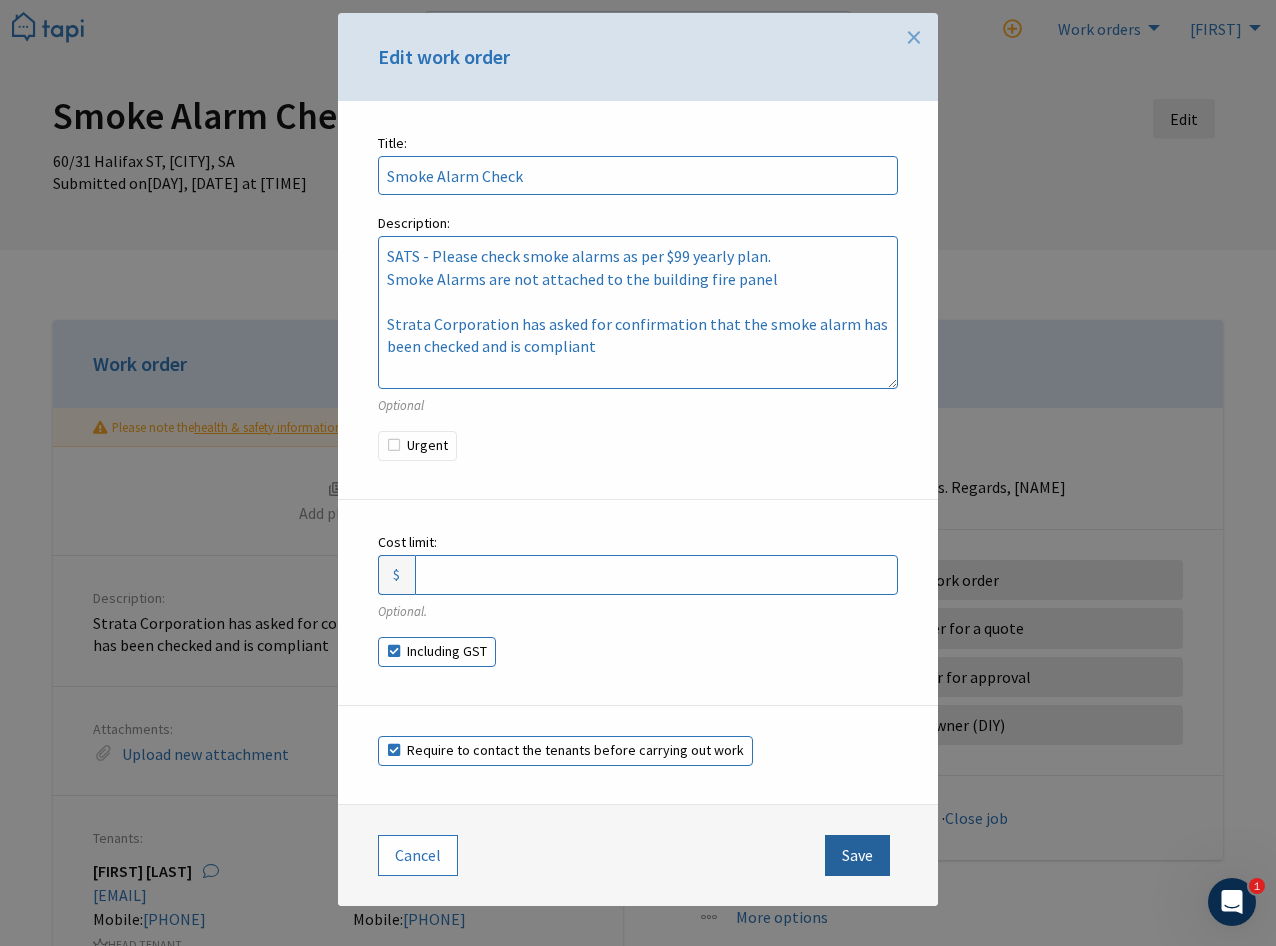 click on "Save" at bounding box center [857, 855] 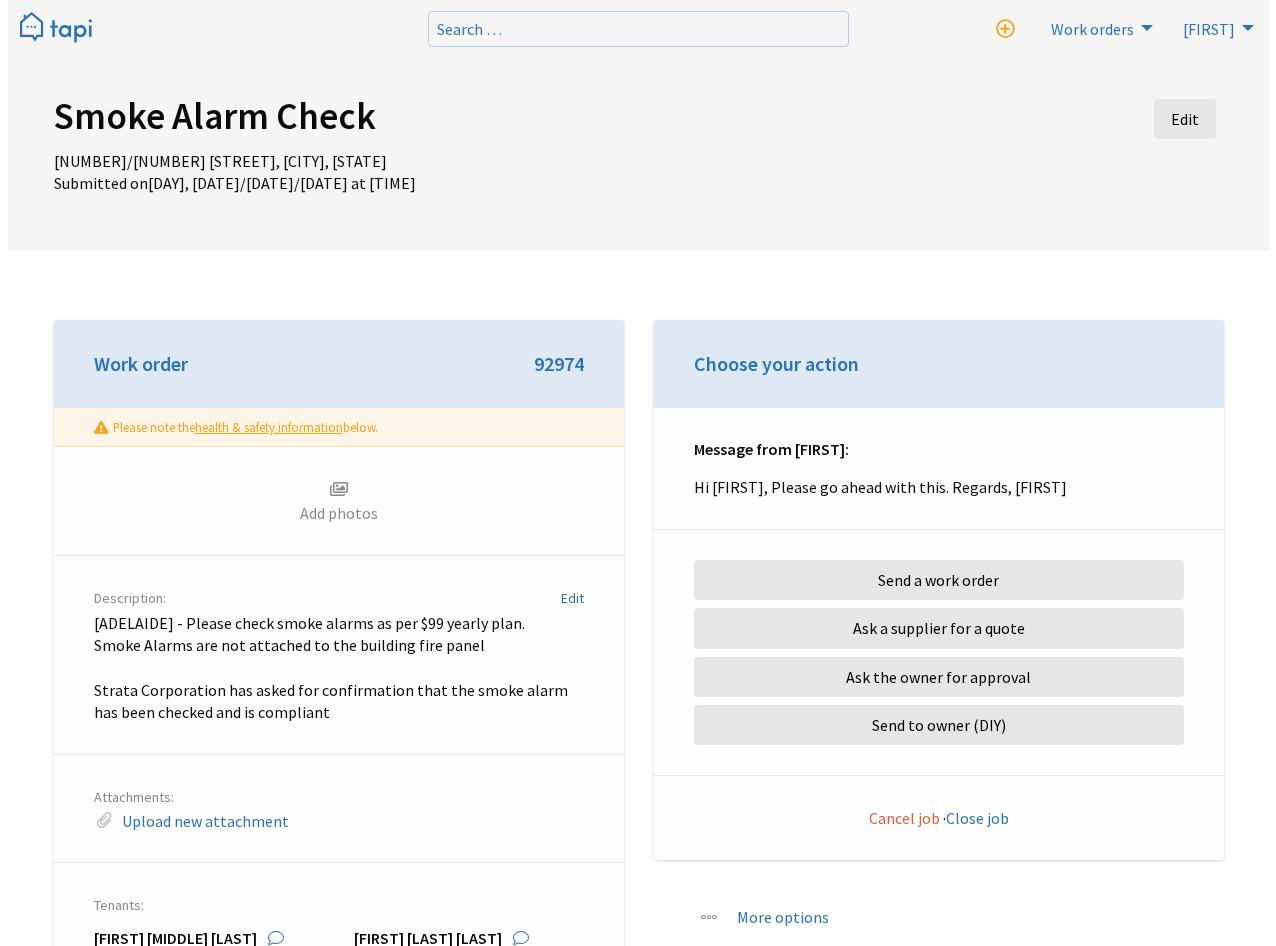 scroll, scrollTop: 0, scrollLeft: 0, axis: both 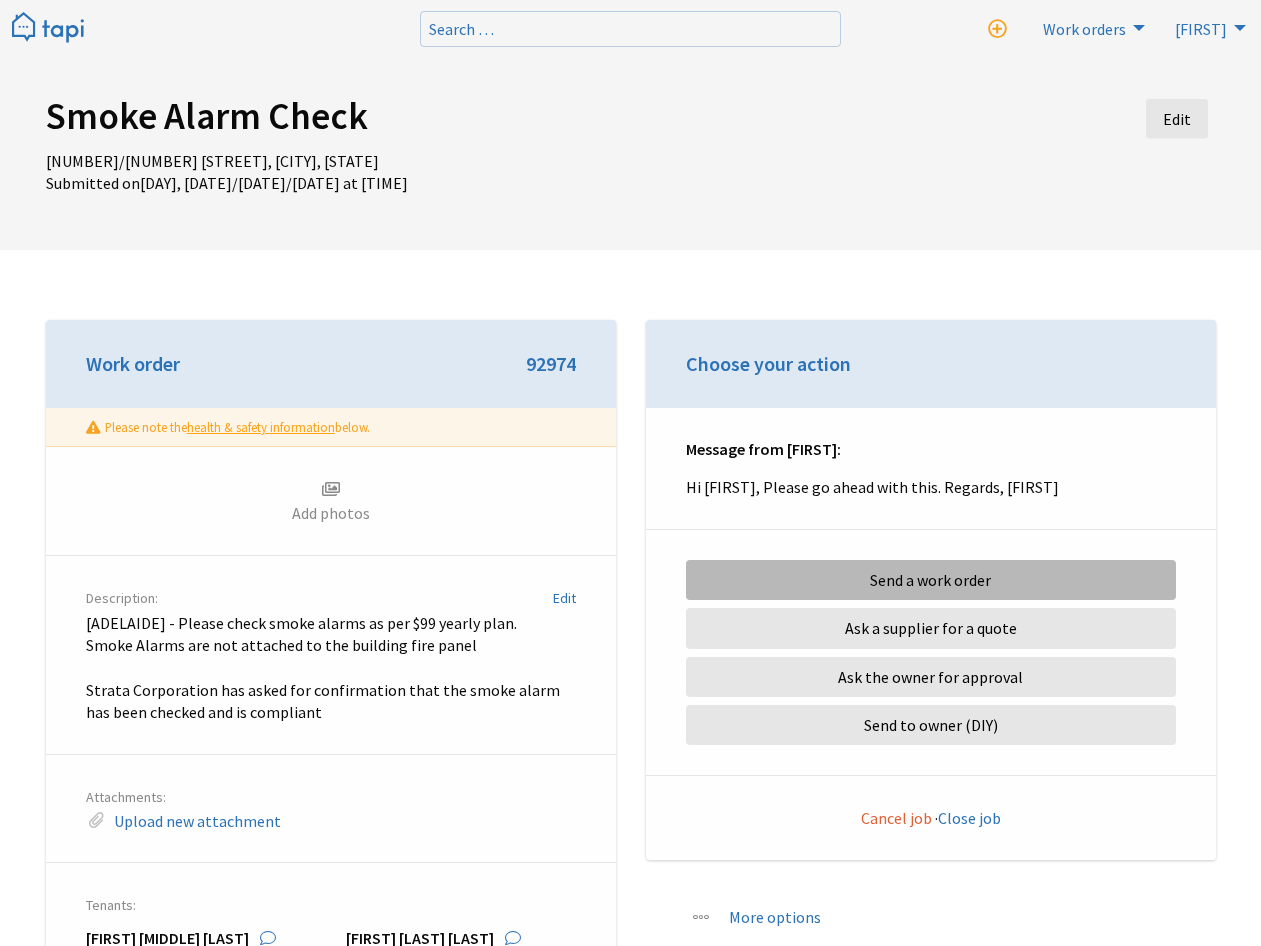 click on "Send a work order" at bounding box center [931, 580] 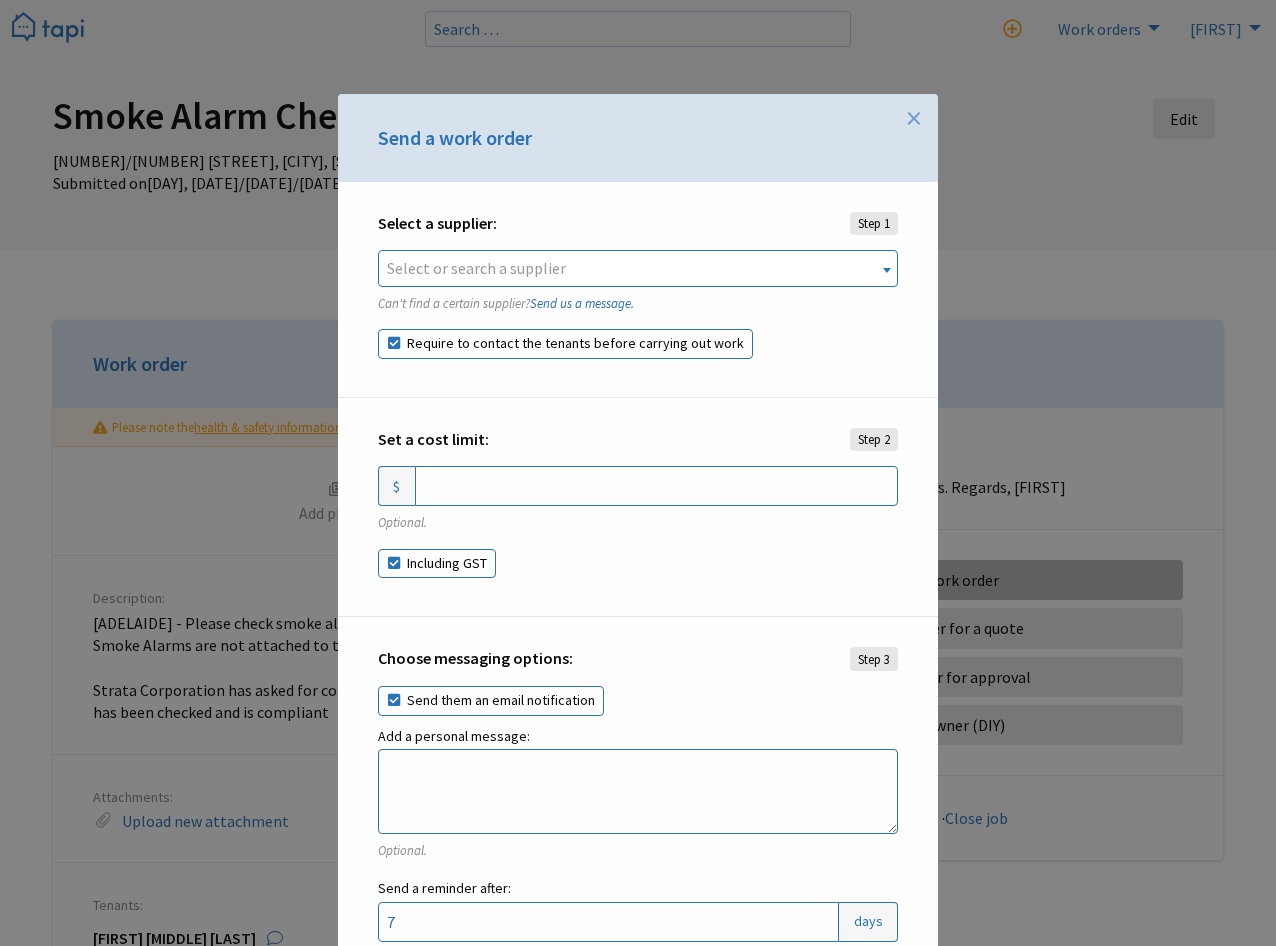 scroll, scrollTop: 94, scrollLeft: 0, axis: vertical 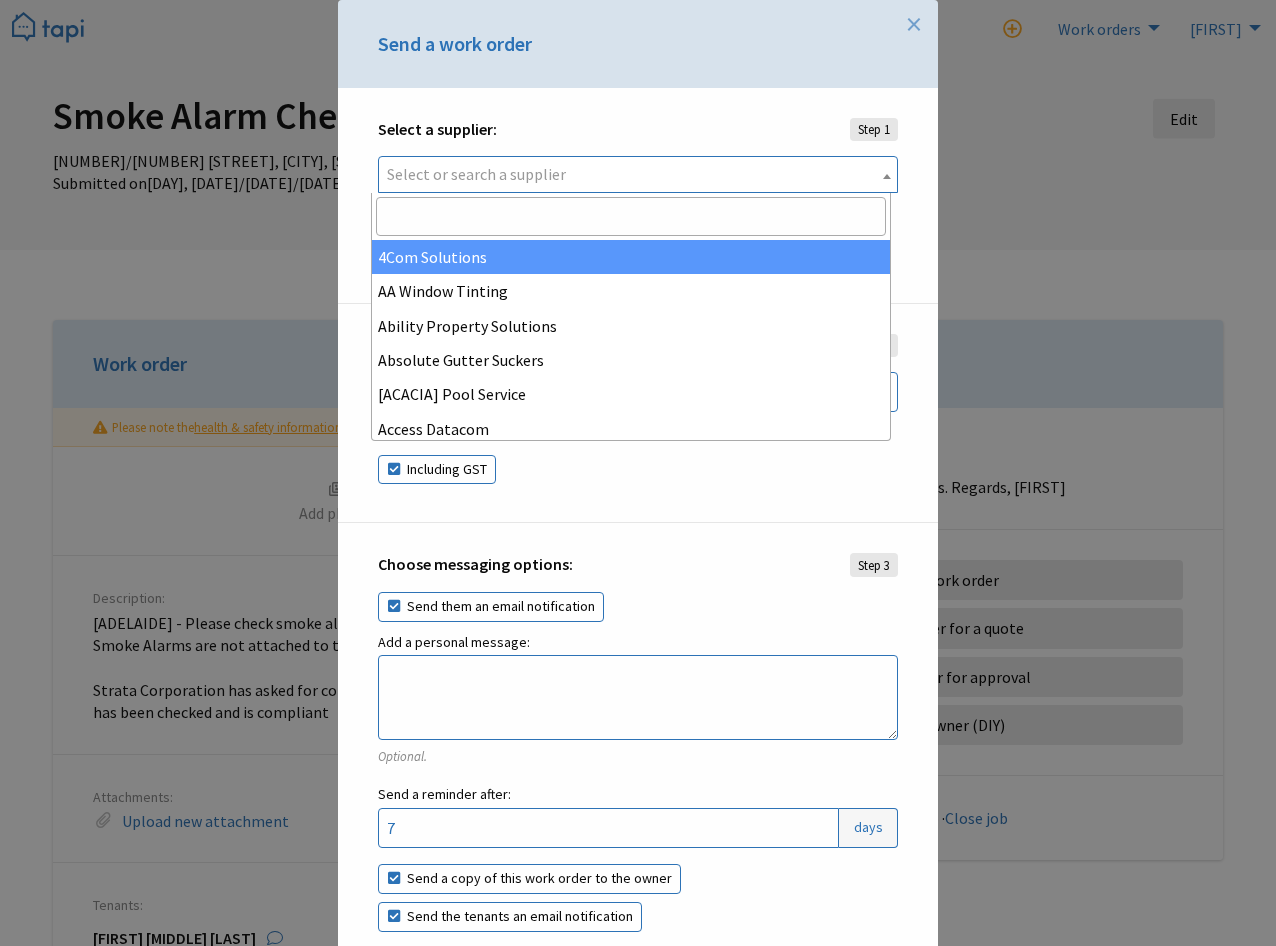 click on "Select or search a supplier" at bounding box center [476, 174] 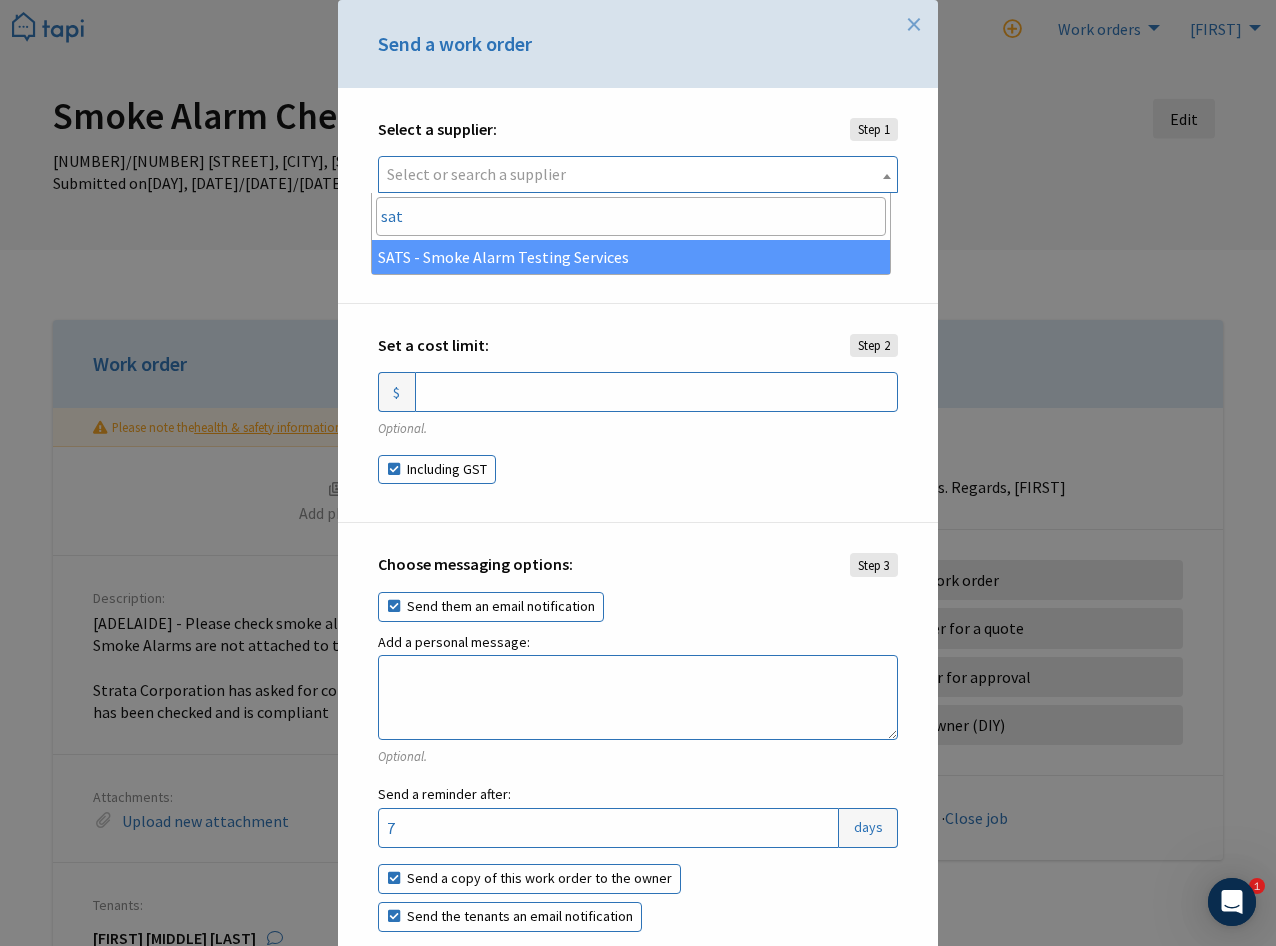 scroll, scrollTop: 0, scrollLeft: 0, axis: both 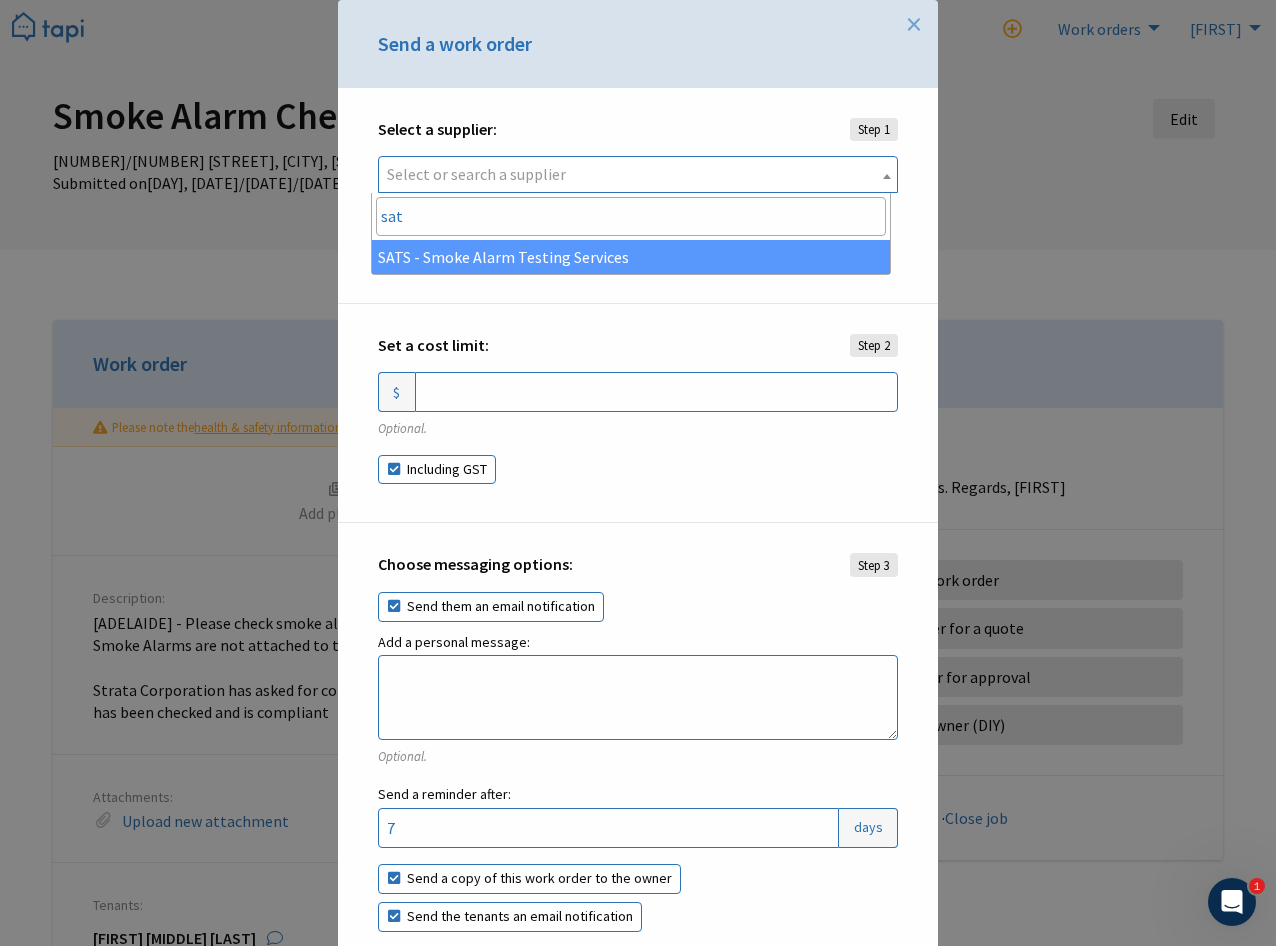 type on "sat" 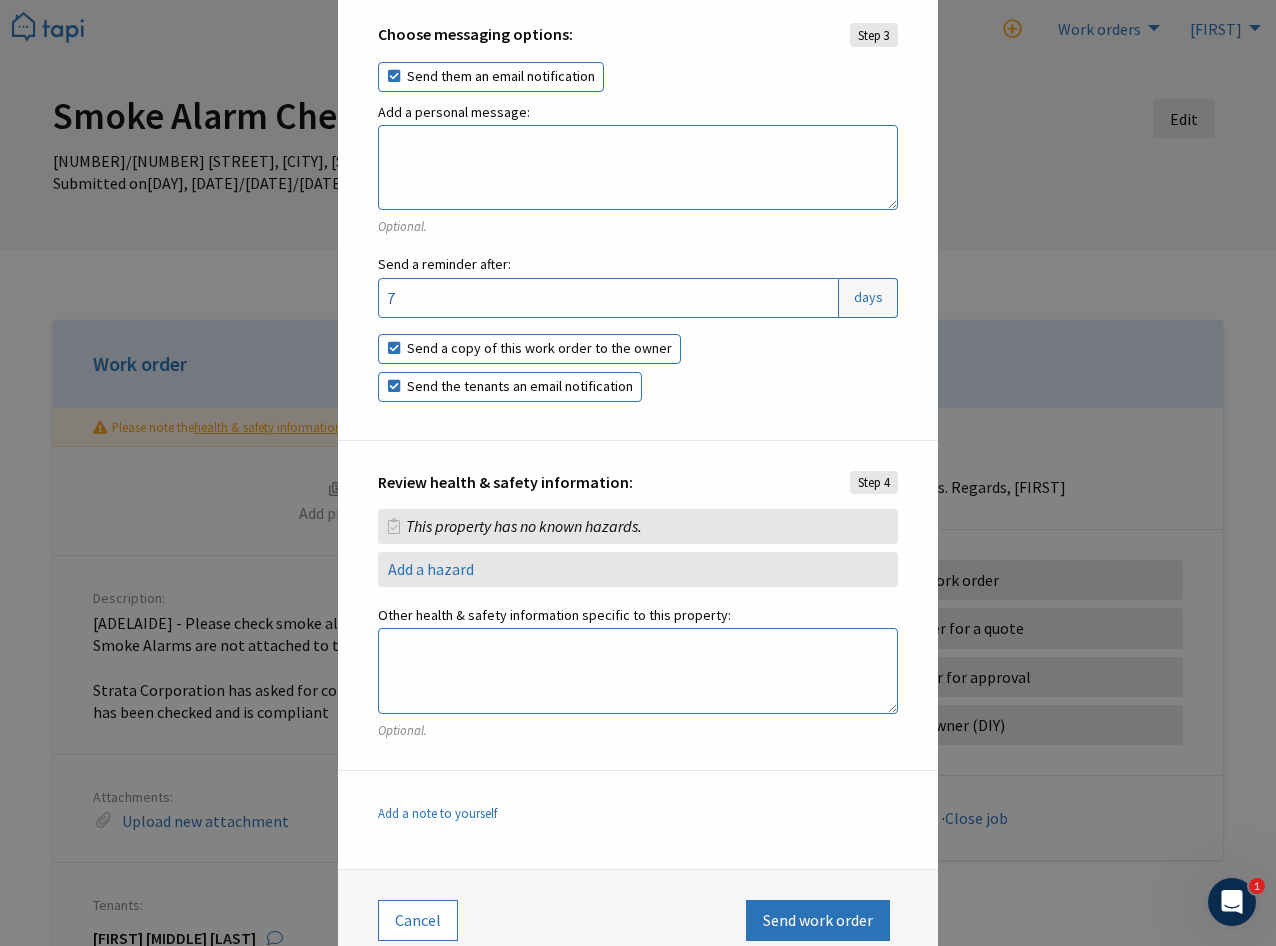 scroll, scrollTop: 649, scrollLeft: 0, axis: vertical 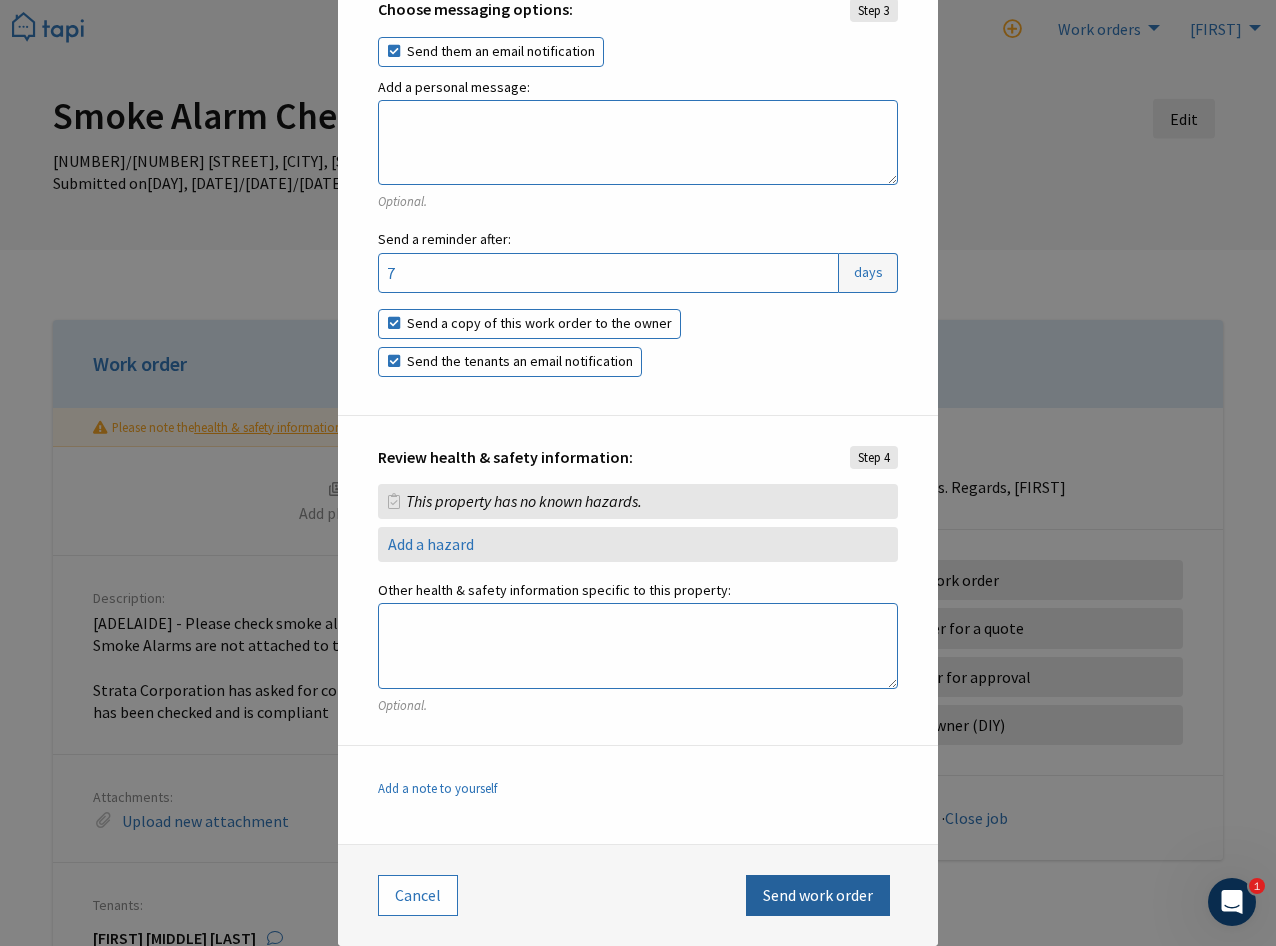 click on "Send work order" at bounding box center [818, 895] 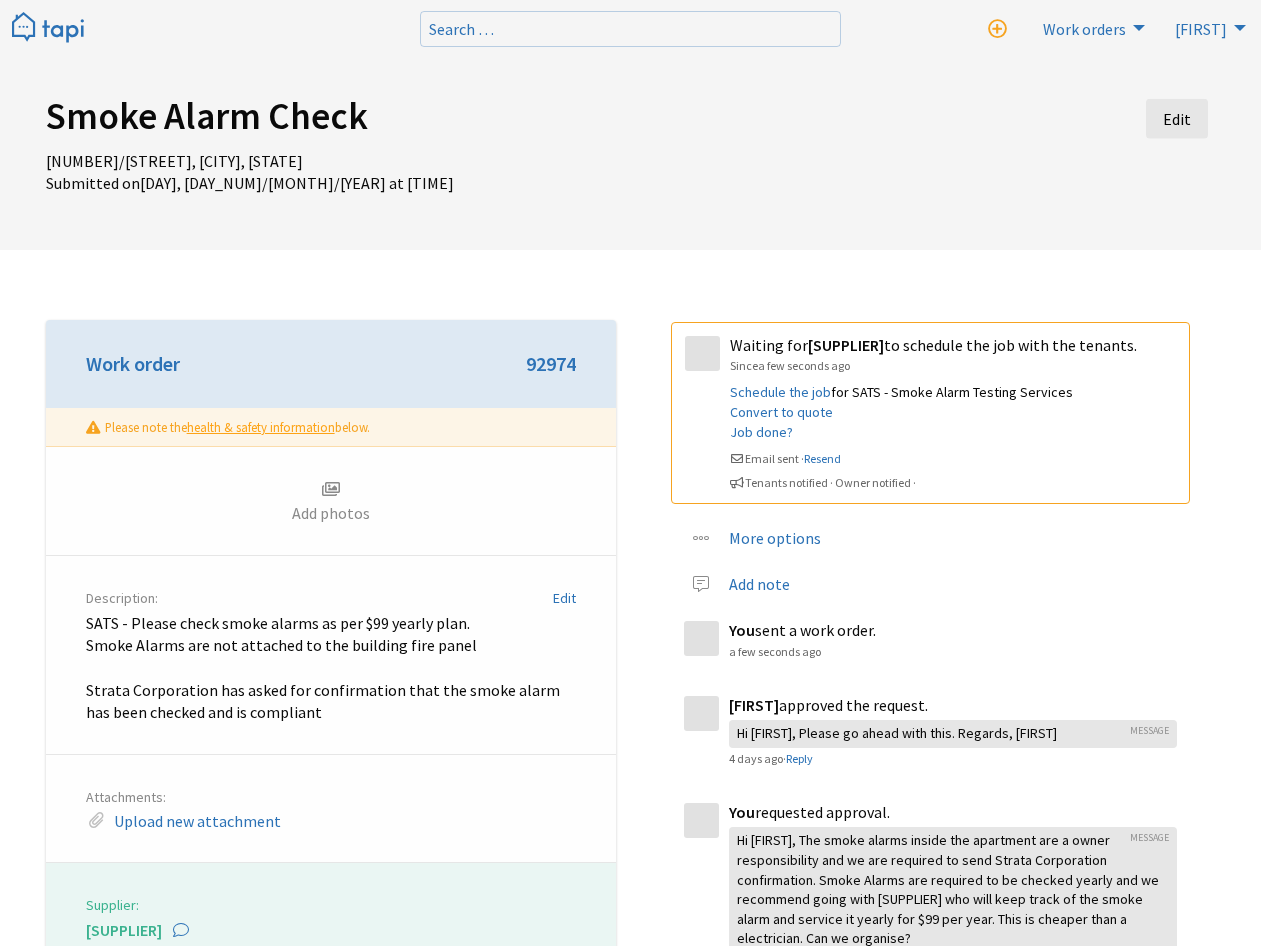 scroll, scrollTop: 0, scrollLeft: 0, axis: both 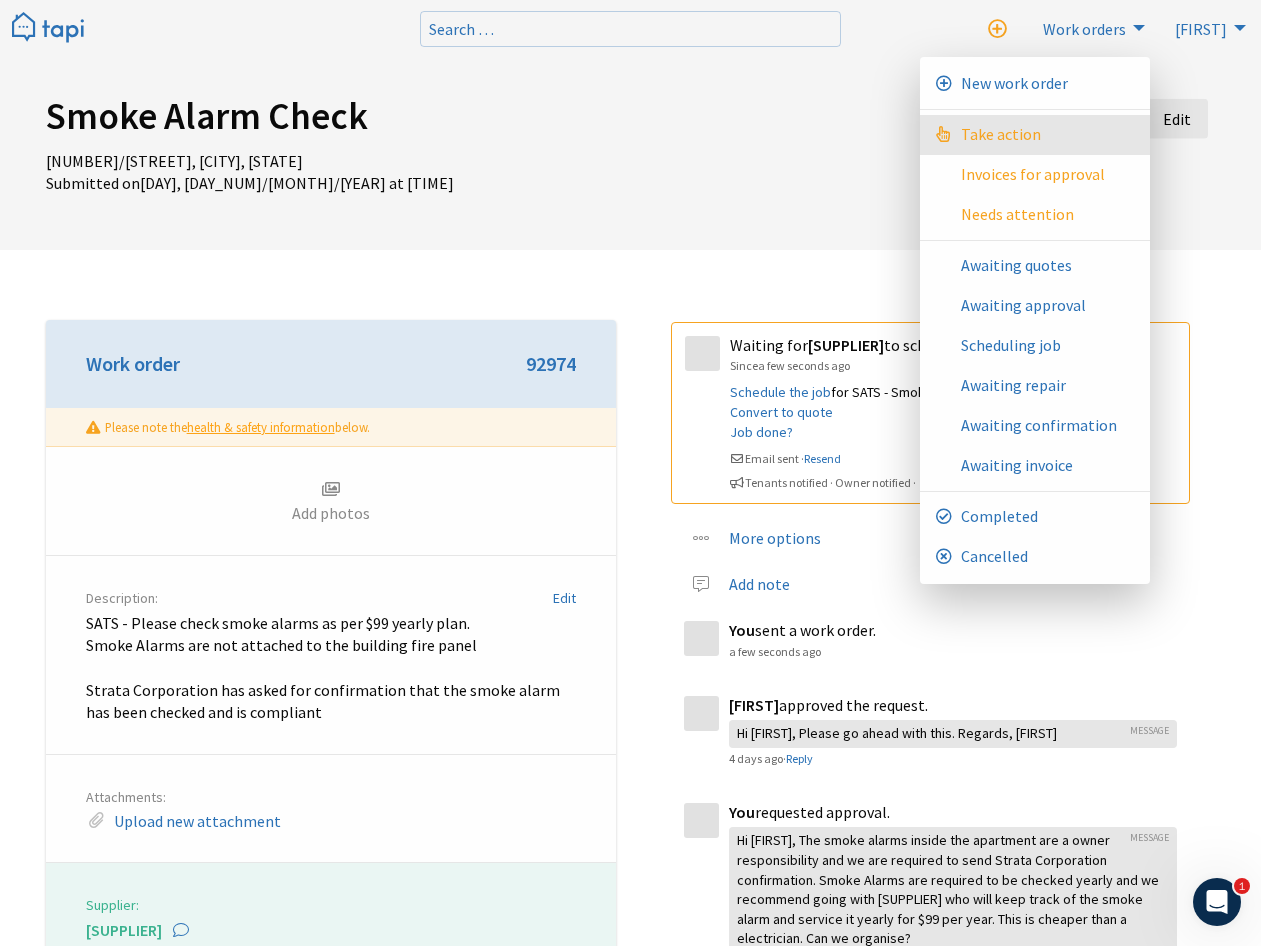 click on "Take action" at bounding box center (1001, 134) 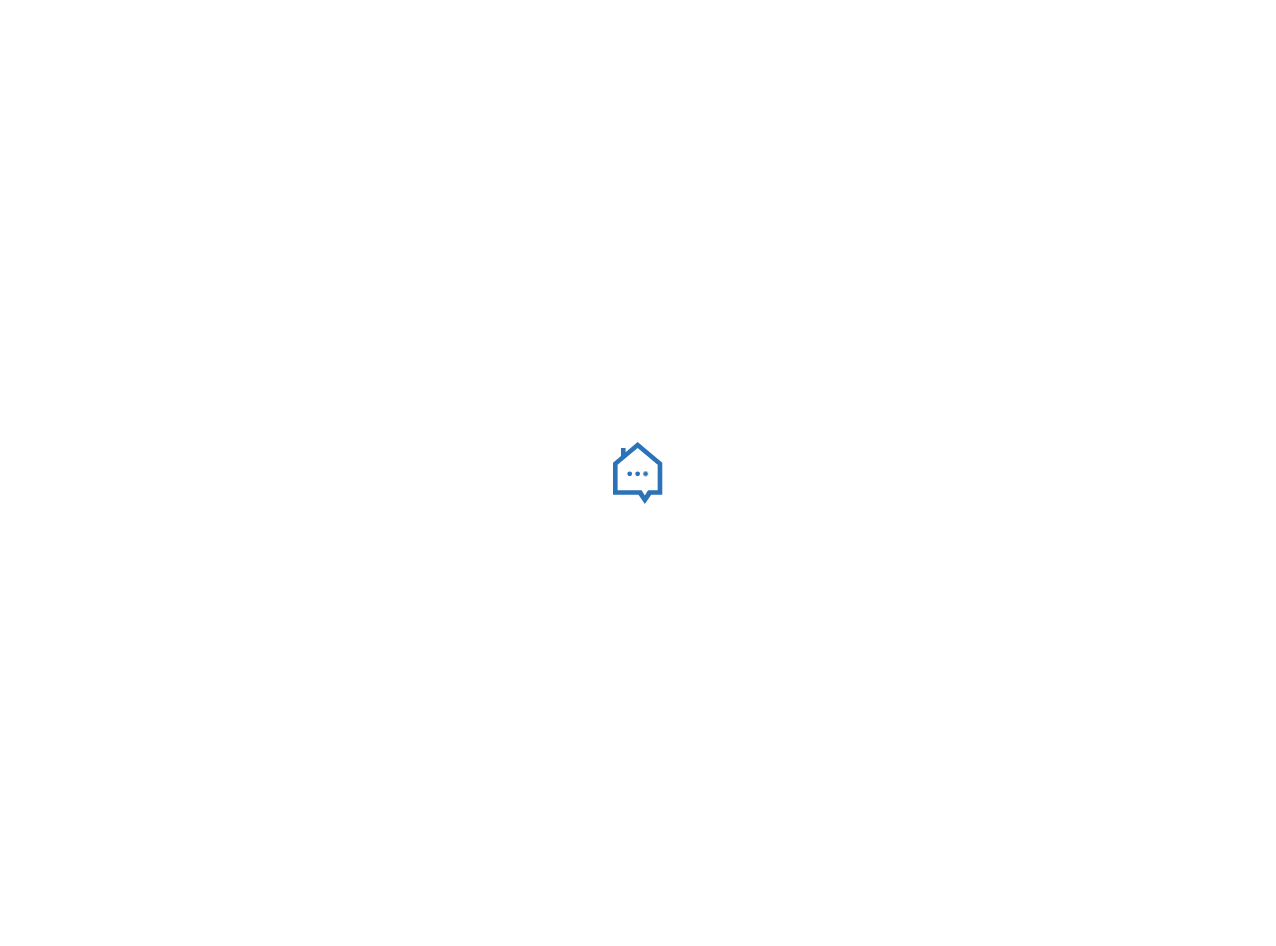 scroll, scrollTop: 0, scrollLeft: 0, axis: both 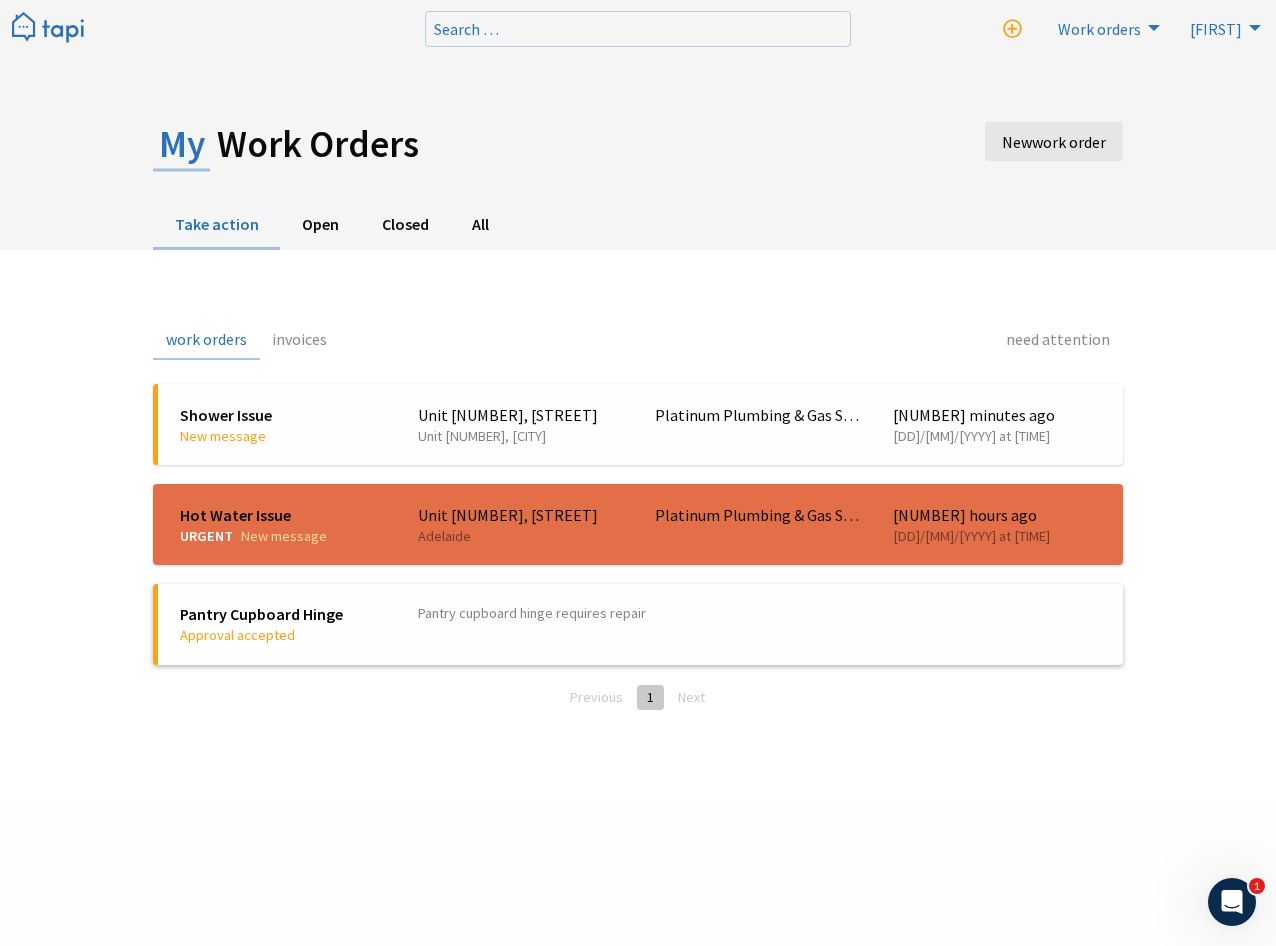 click on "Pantry Cupboard Hinge" at bounding box center (284, 614) 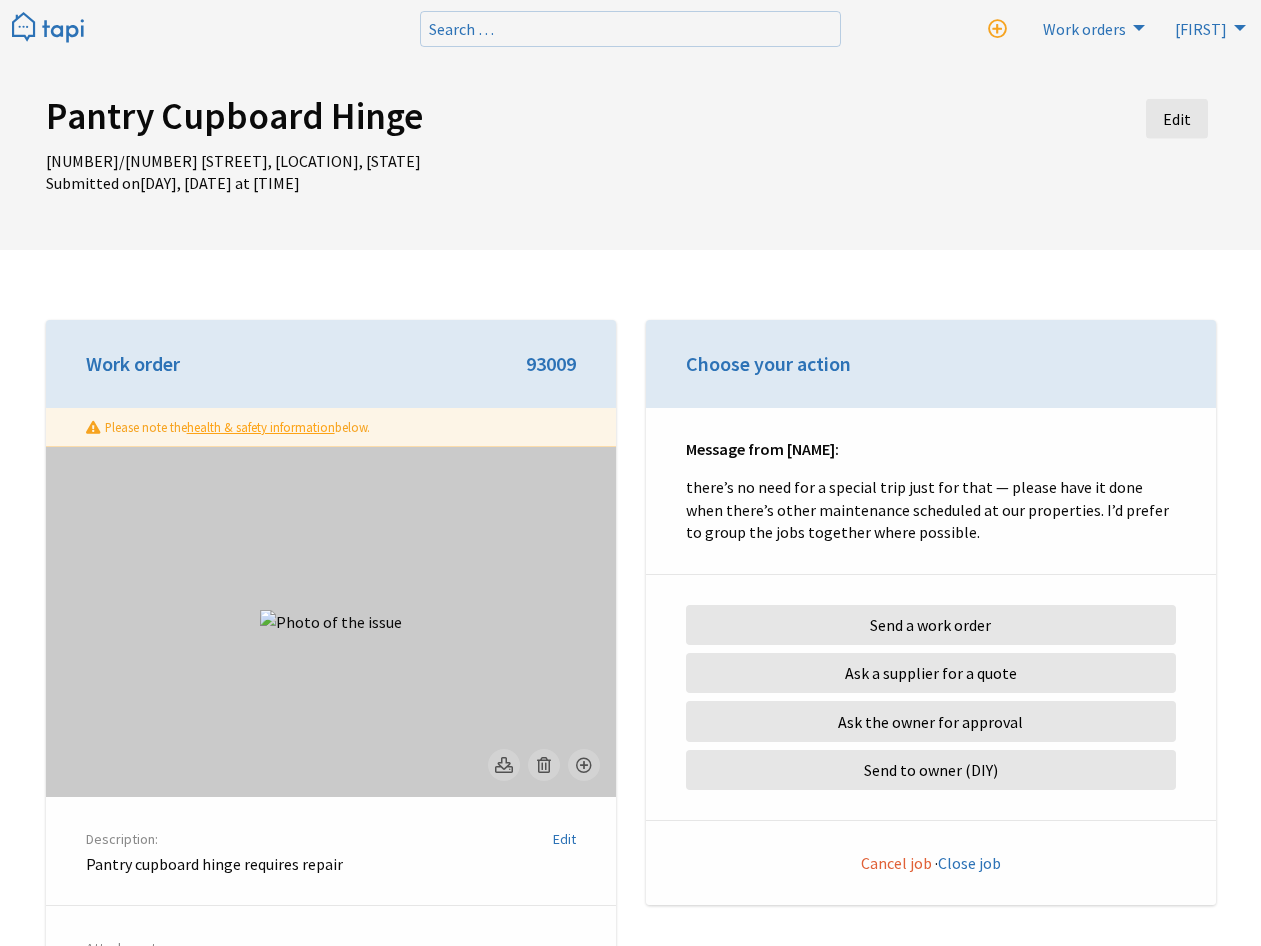 scroll, scrollTop: 0, scrollLeft: 0, axis: both 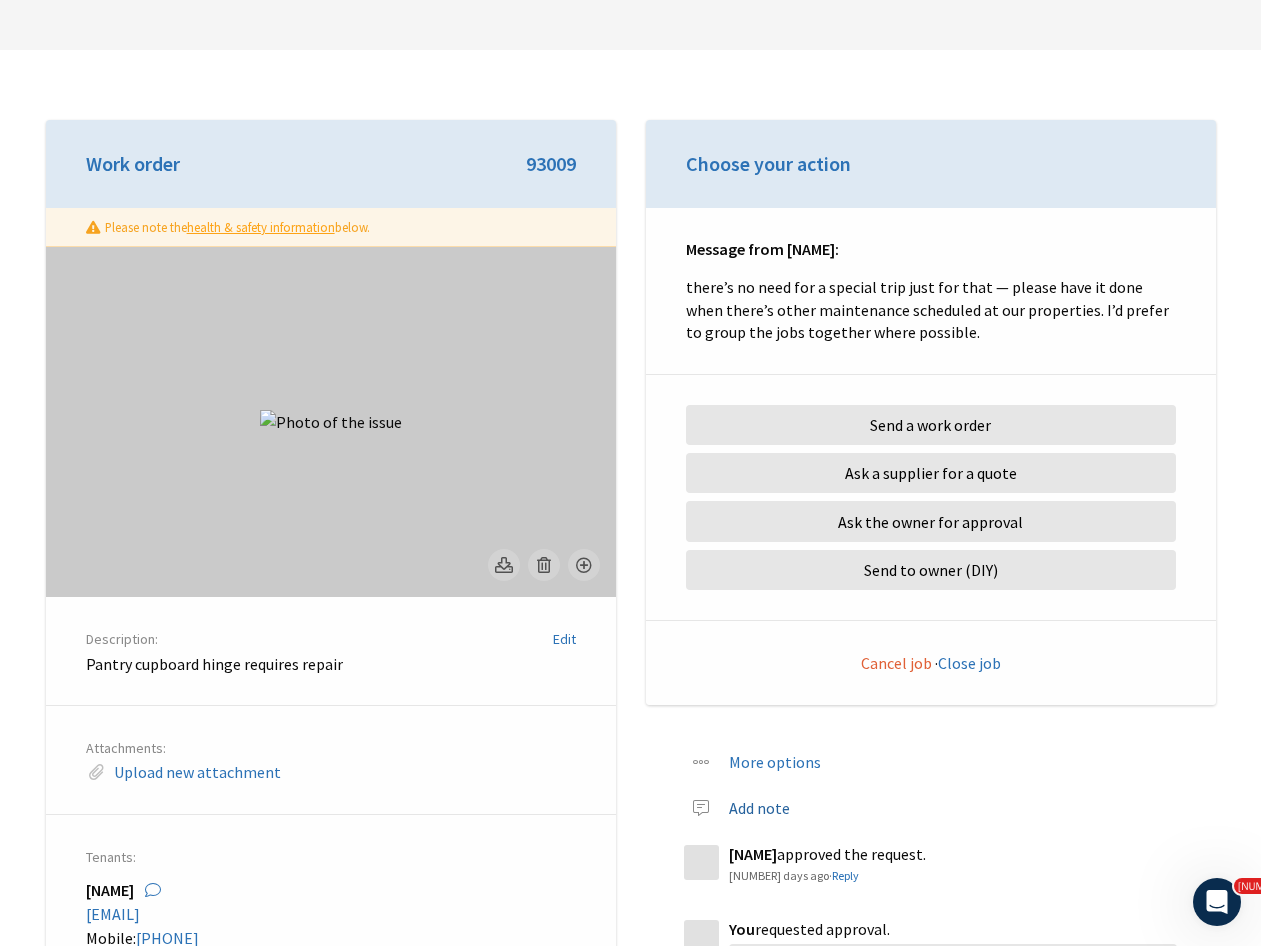 click on "Add note" at bounding box center [759, 808] 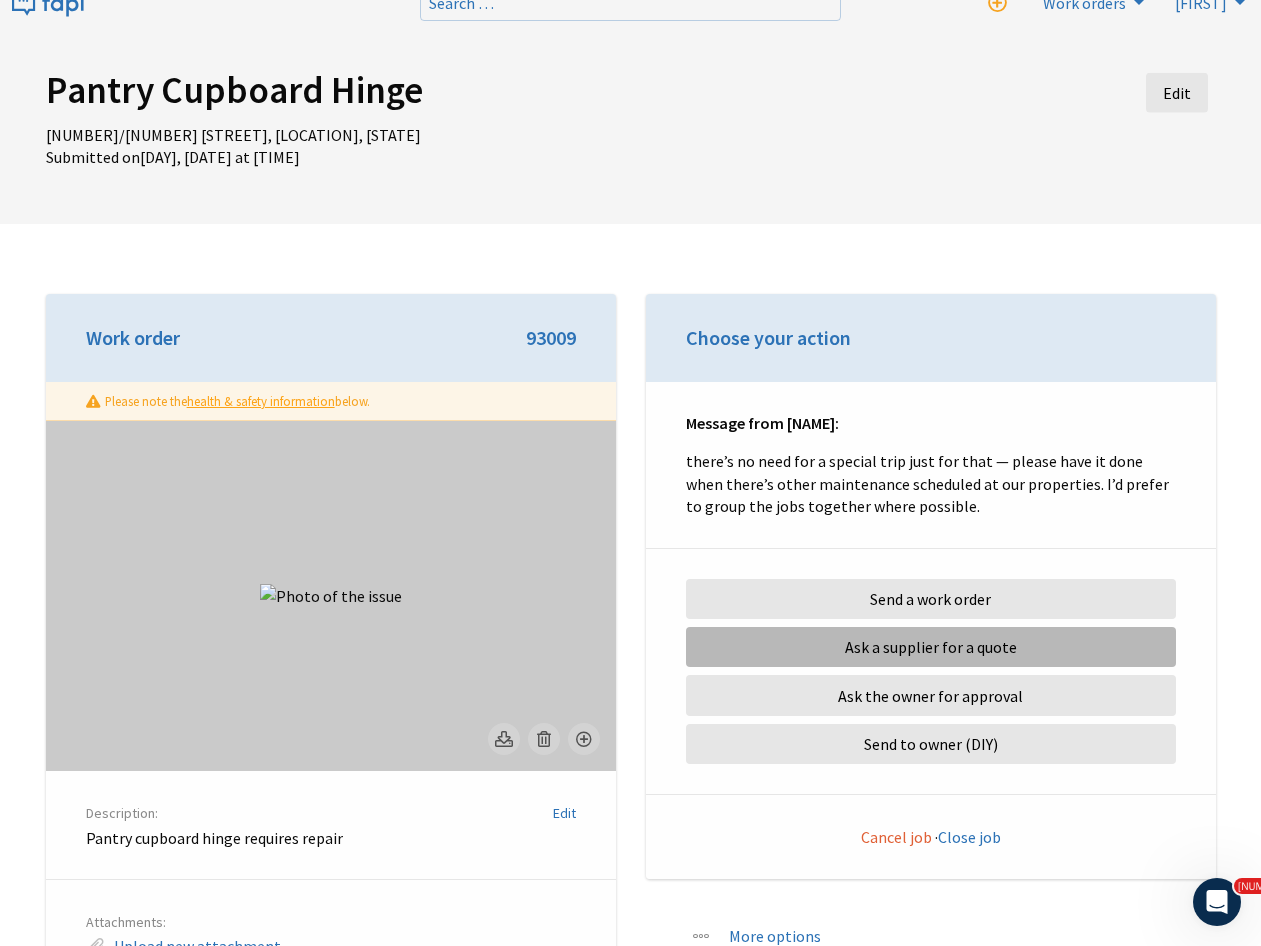scroll, scrollTop: 0, scrollLeft: 0, axis: both 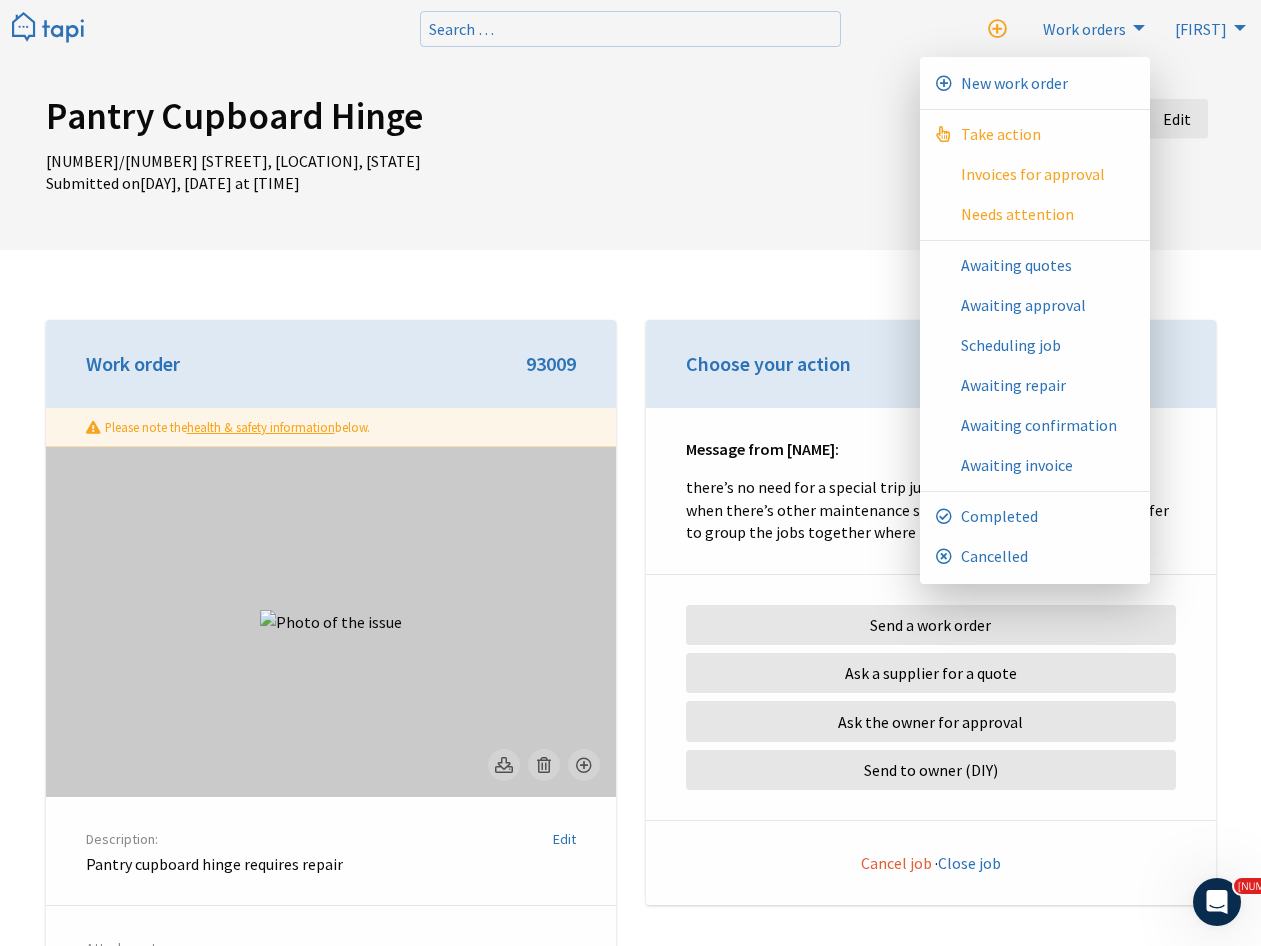 click on "Work orders" at bounding box center (1090, 28) 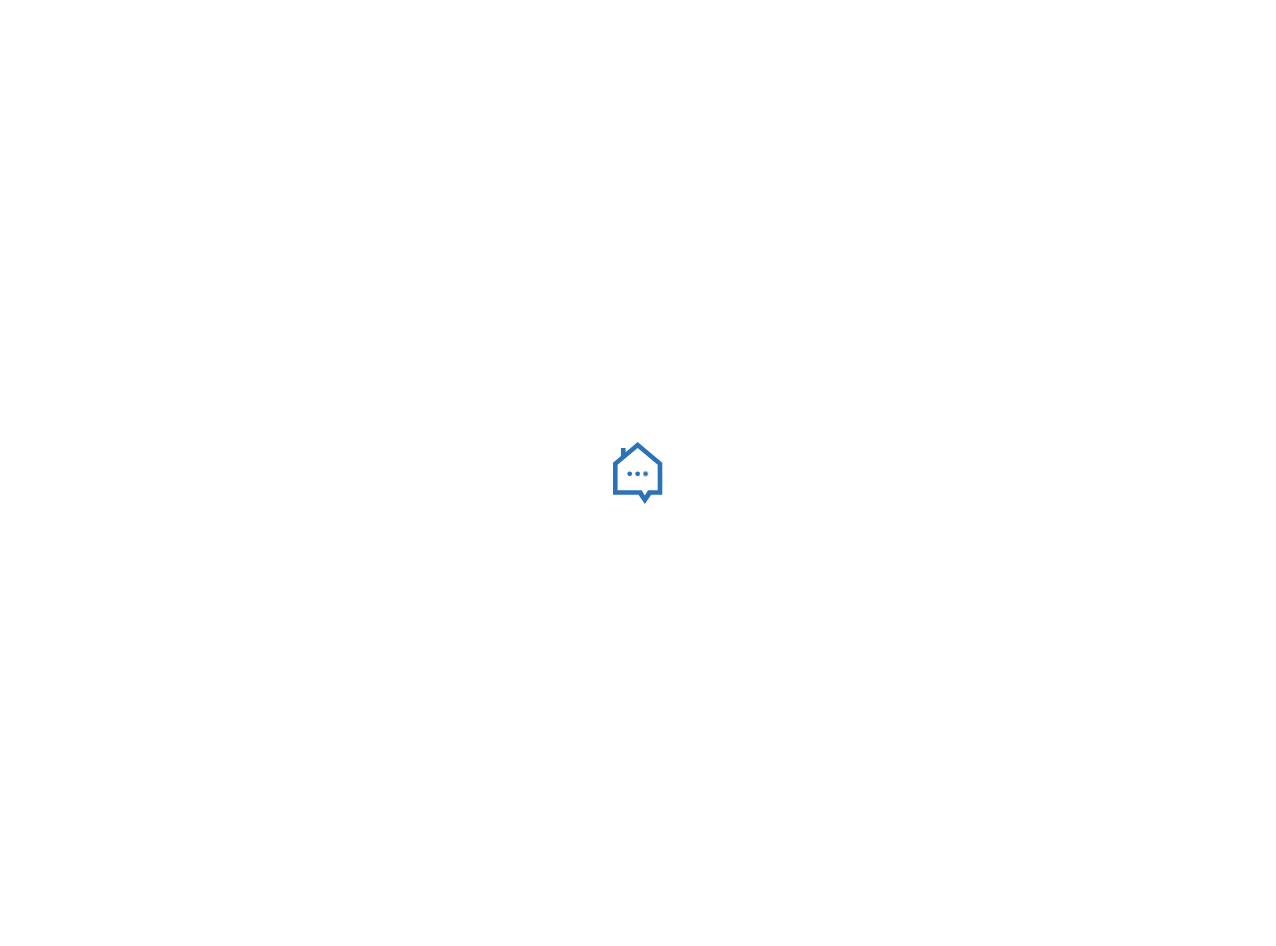 scroll, scrollTop: 0, scrollLeft: 0, axis: both 